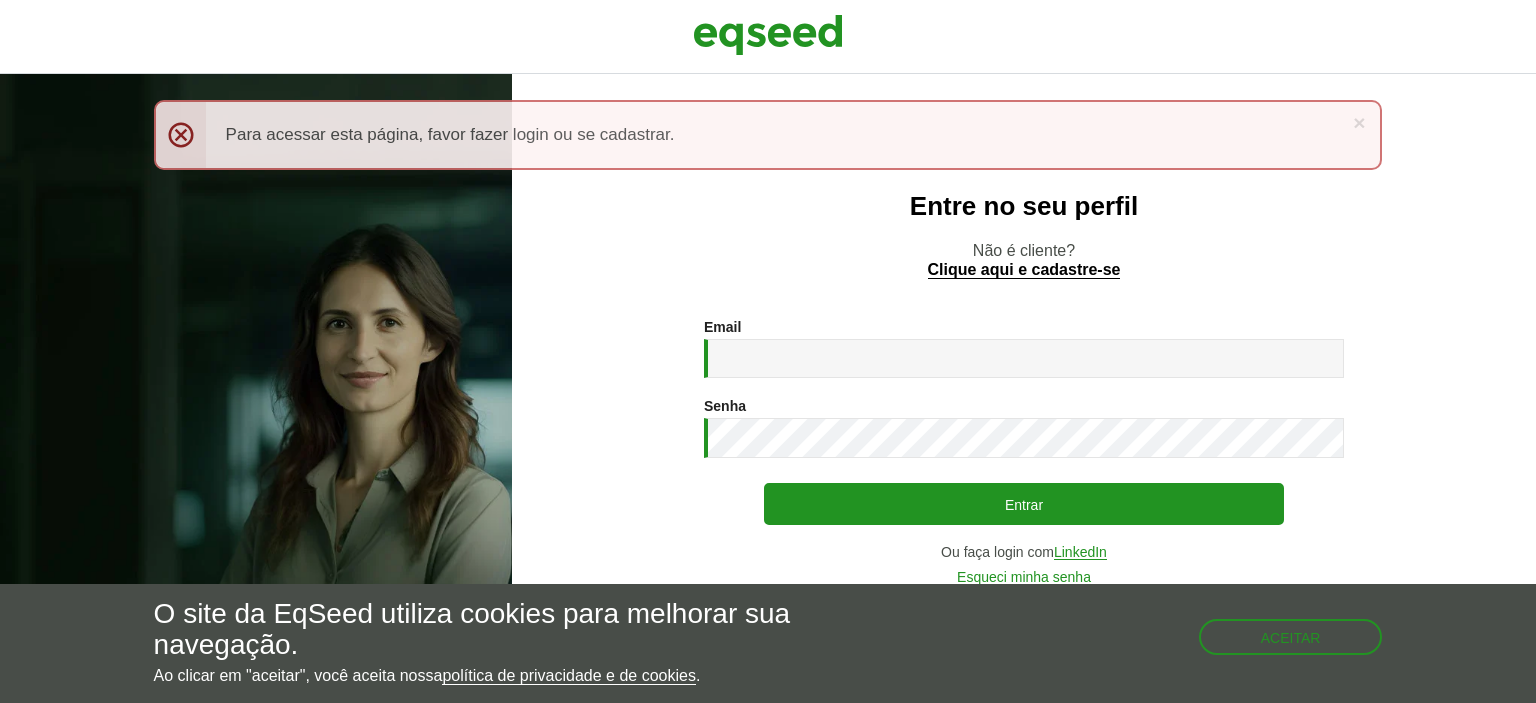 scroll, scrollTop: 0, scrollLeft: 0, axis: both 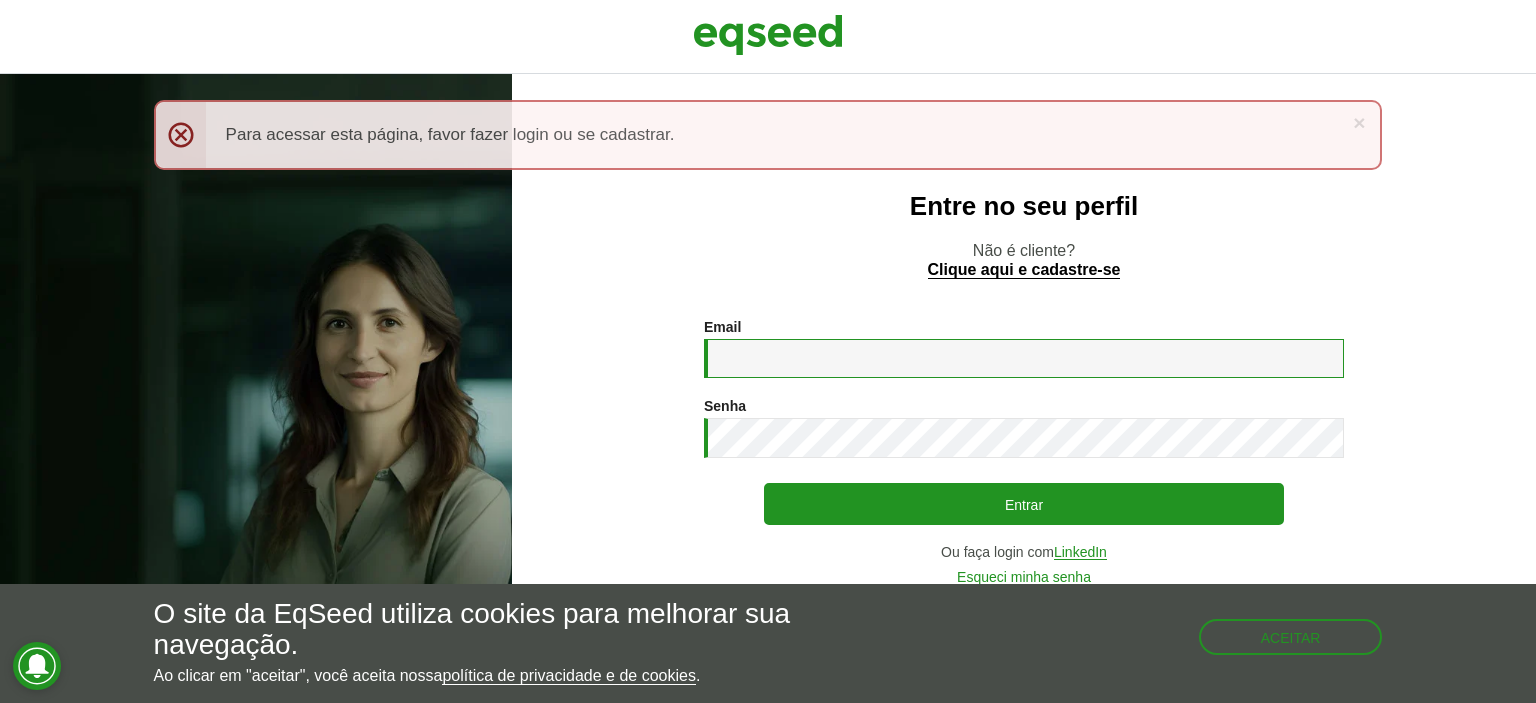 click on "Email  *" at bounding box center (1024, 358) 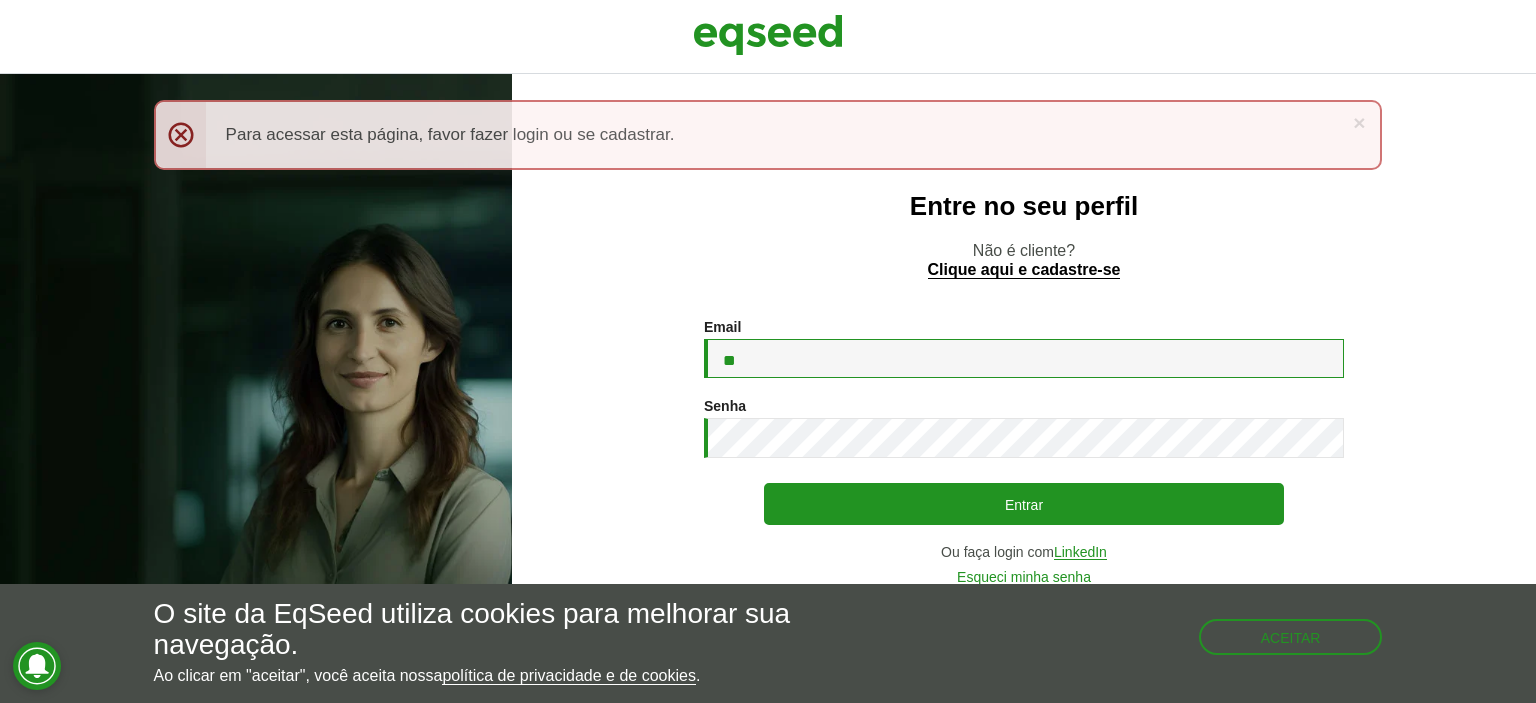 type on "**********" 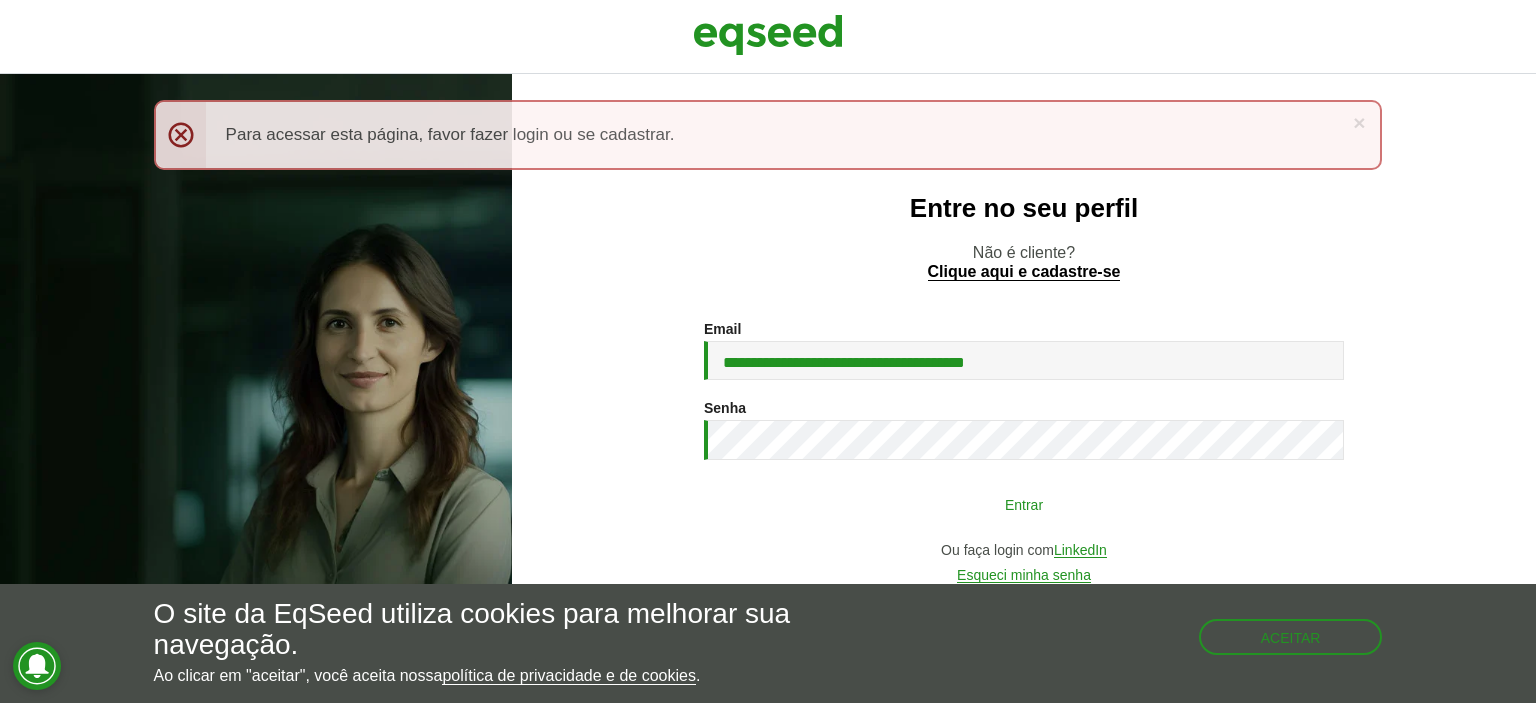 click on "Entrar" at bounding box center [1024, 504] 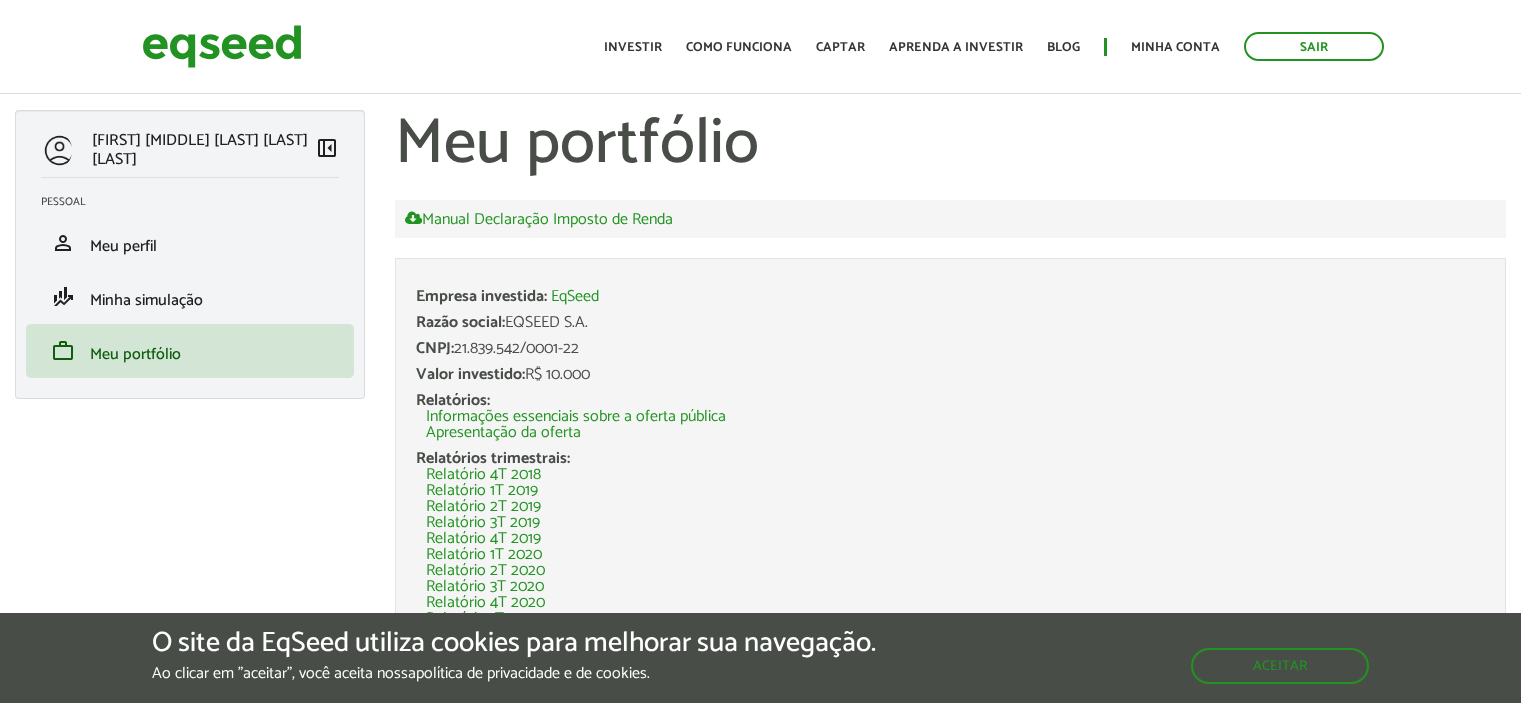 scroll, scrollTop: 0, scrollLeft: 0, axis: both 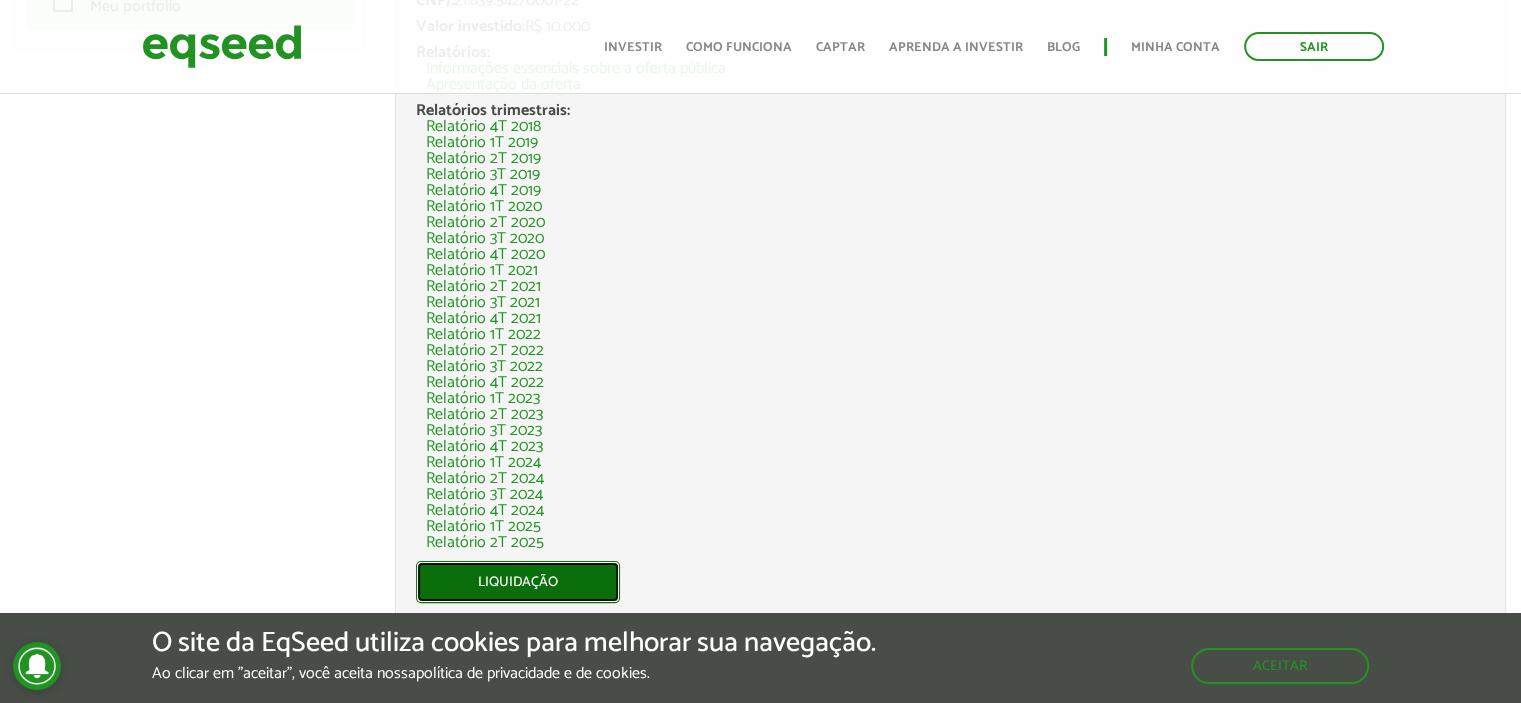 click on "Liquidação" at bounding box center (518, 582) 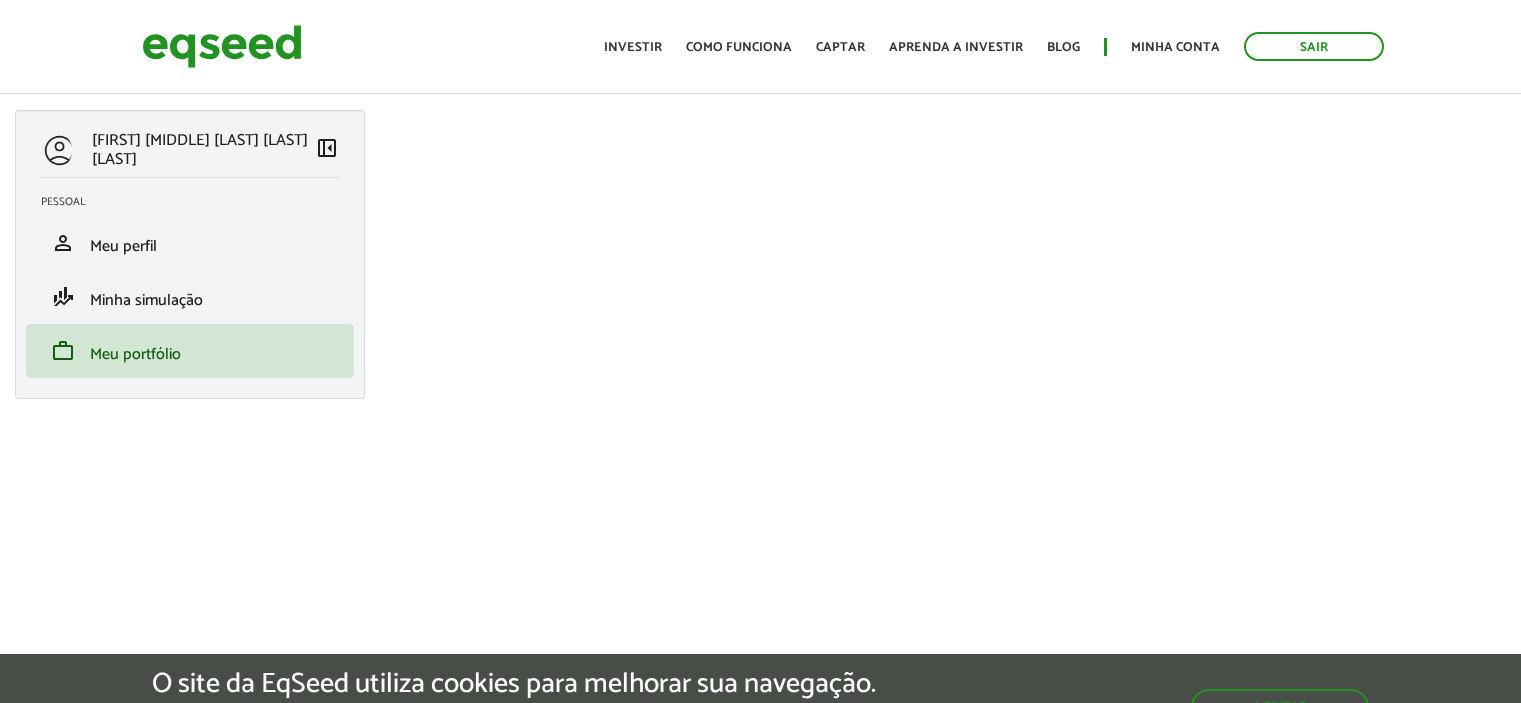 scroll, scrollTop: 0, scrollLeft: 0, axis: both 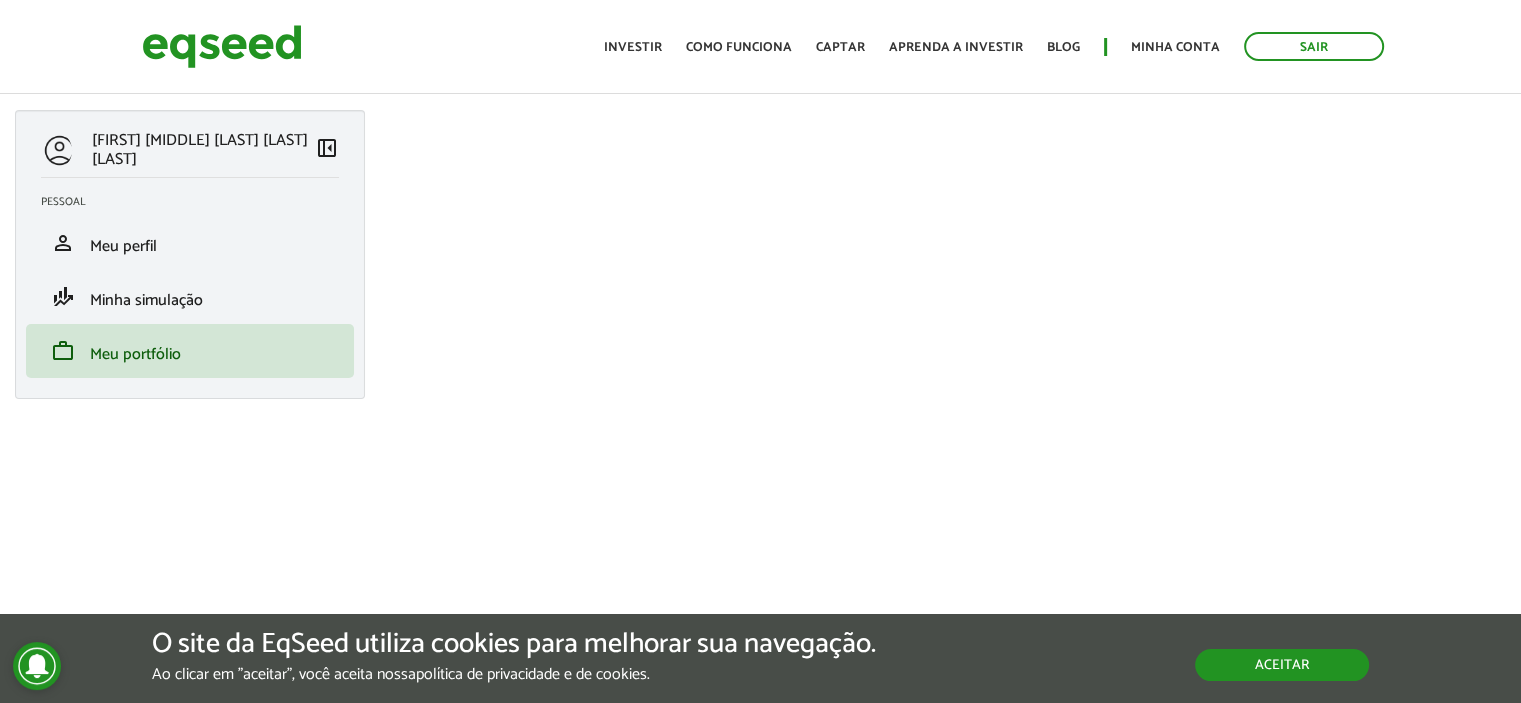 click on "O site da EqSeed utiliza cookies para melhorar sua navegação.
Ao clicar em "aceitar", você aceita nossa  política de privacidade e de cookies .
Aceitar" at bounding box center [760, 656] 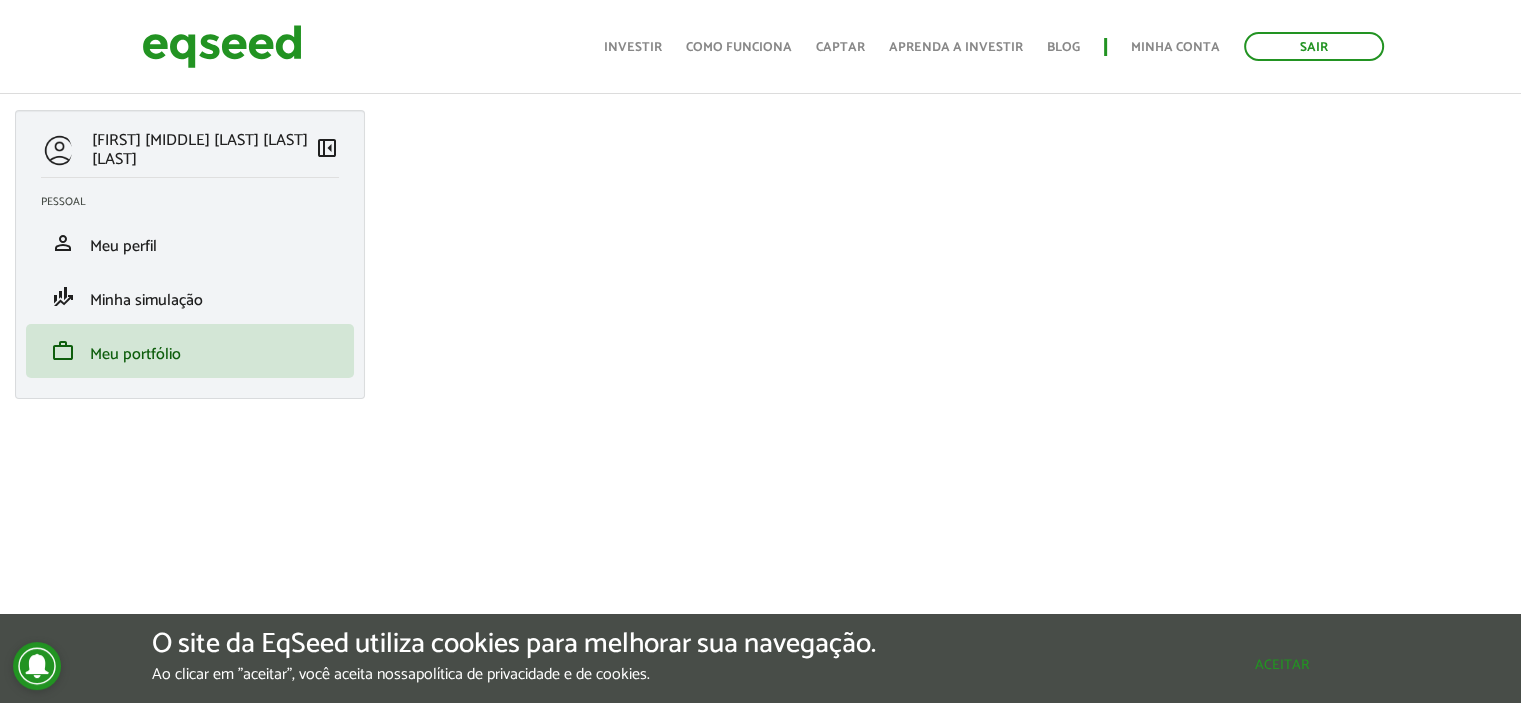 scroll, scrollTop: 337, scrollLeft: 0, axis: vertical 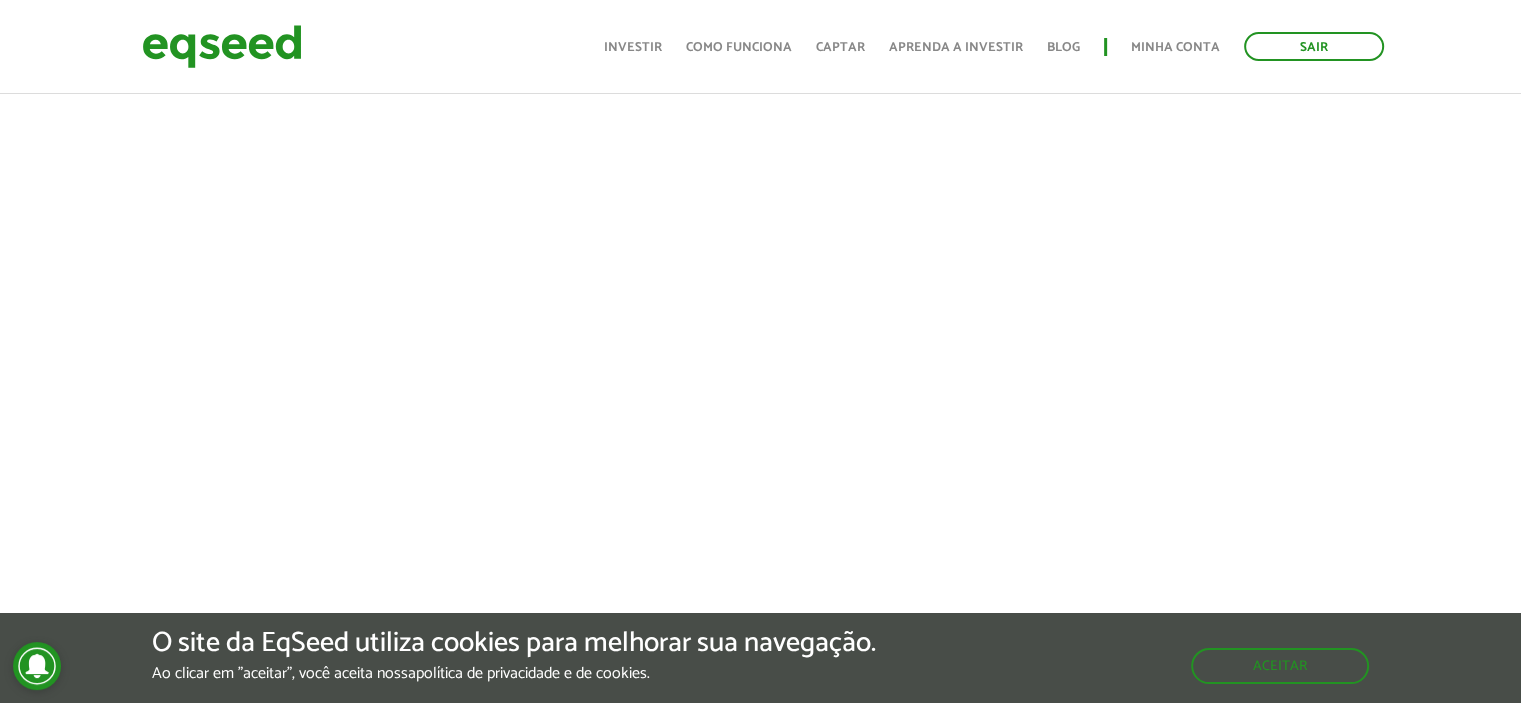 drag, startPoint x: 1531, startPoint y: 255, endPoint x: 1535, endPoint y: 291, distance: 36.221542 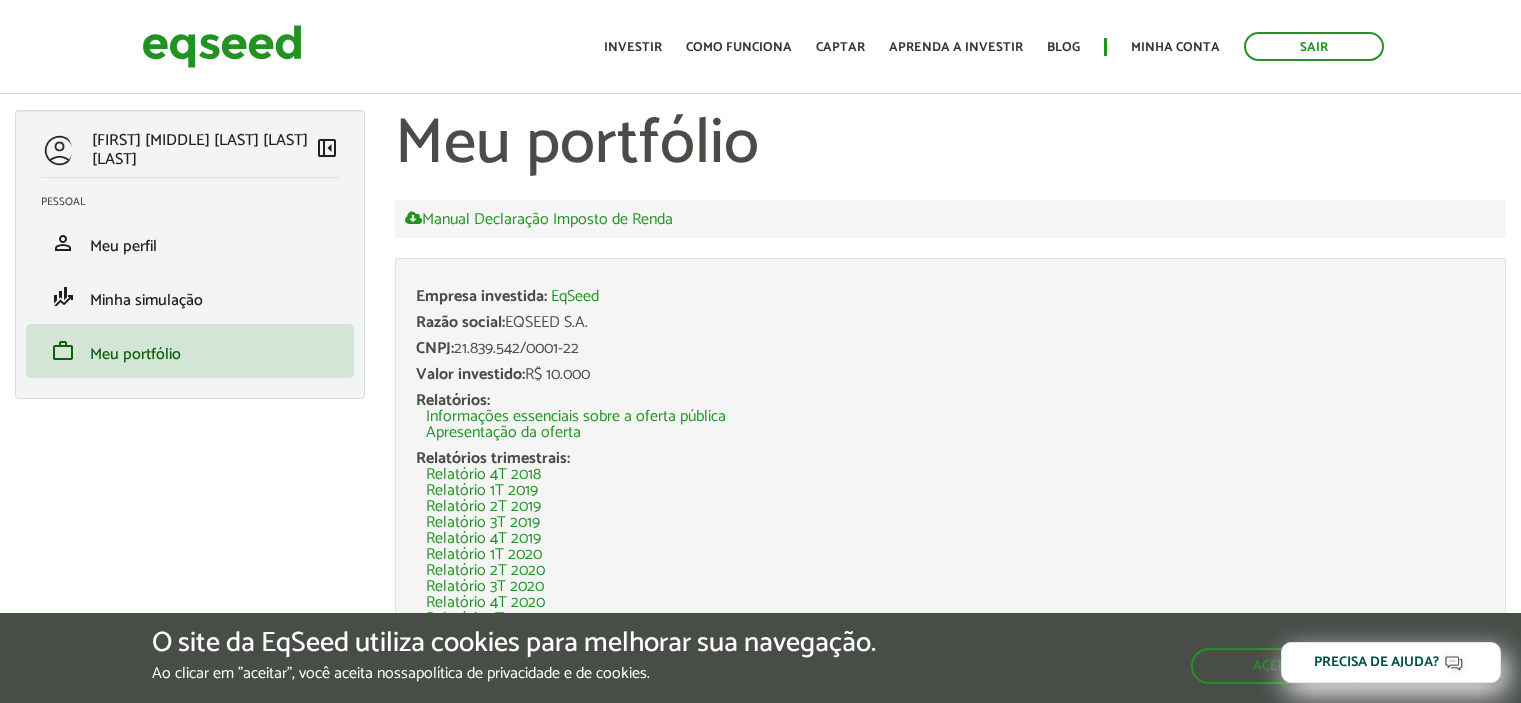 scroll, scrollTop: 0, scrollLeft: 0, axis: both 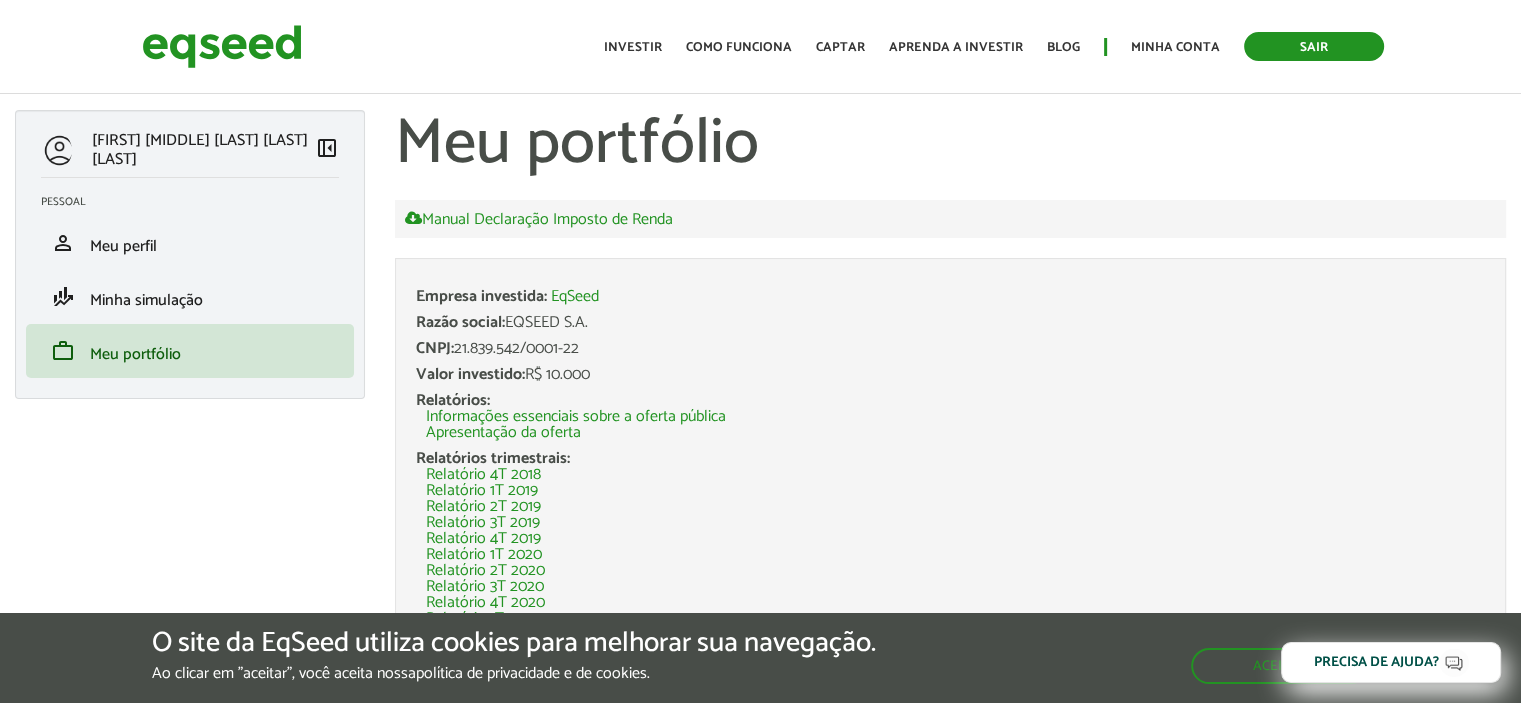 click on "Sair" at bounding box center [1314, 46] 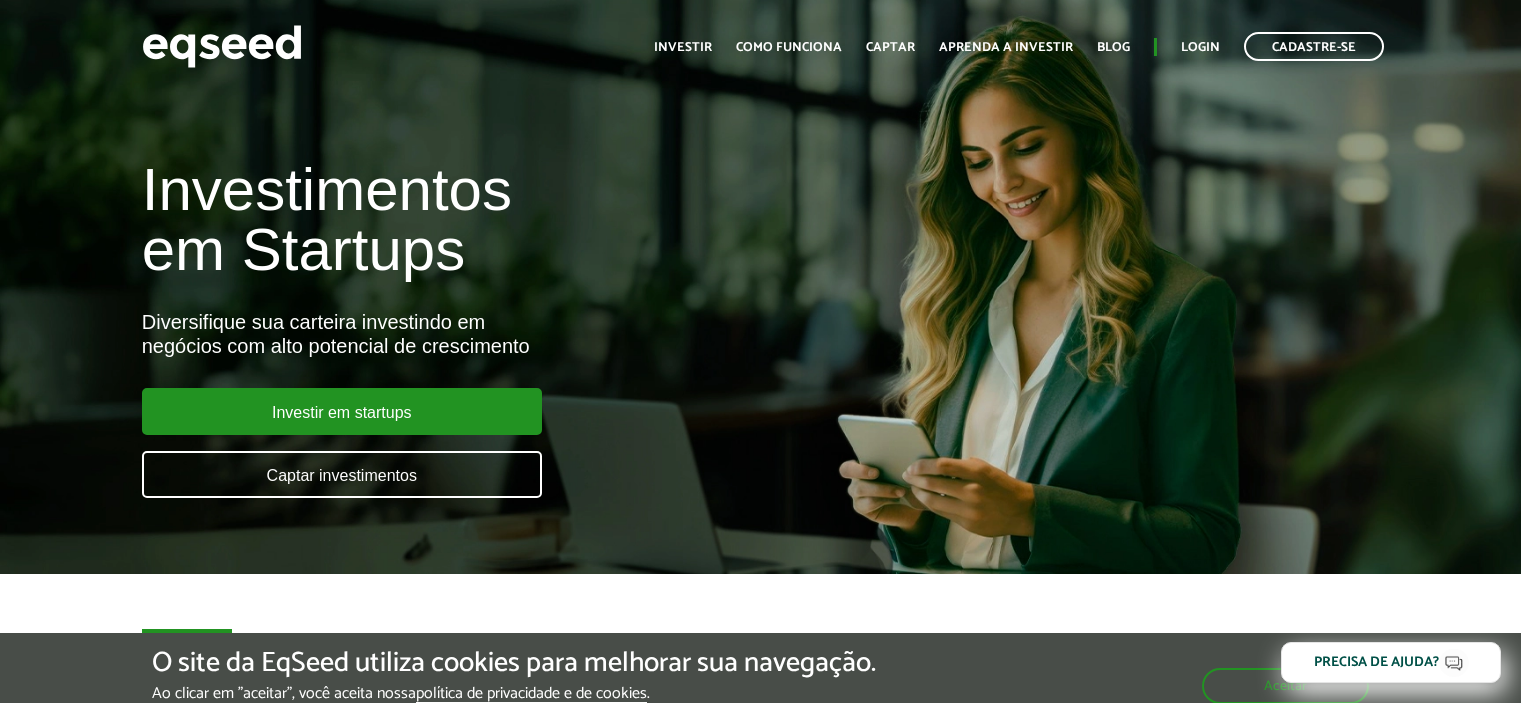 scroll, scrollTop: 0, scrollLeft: 0, axis: both 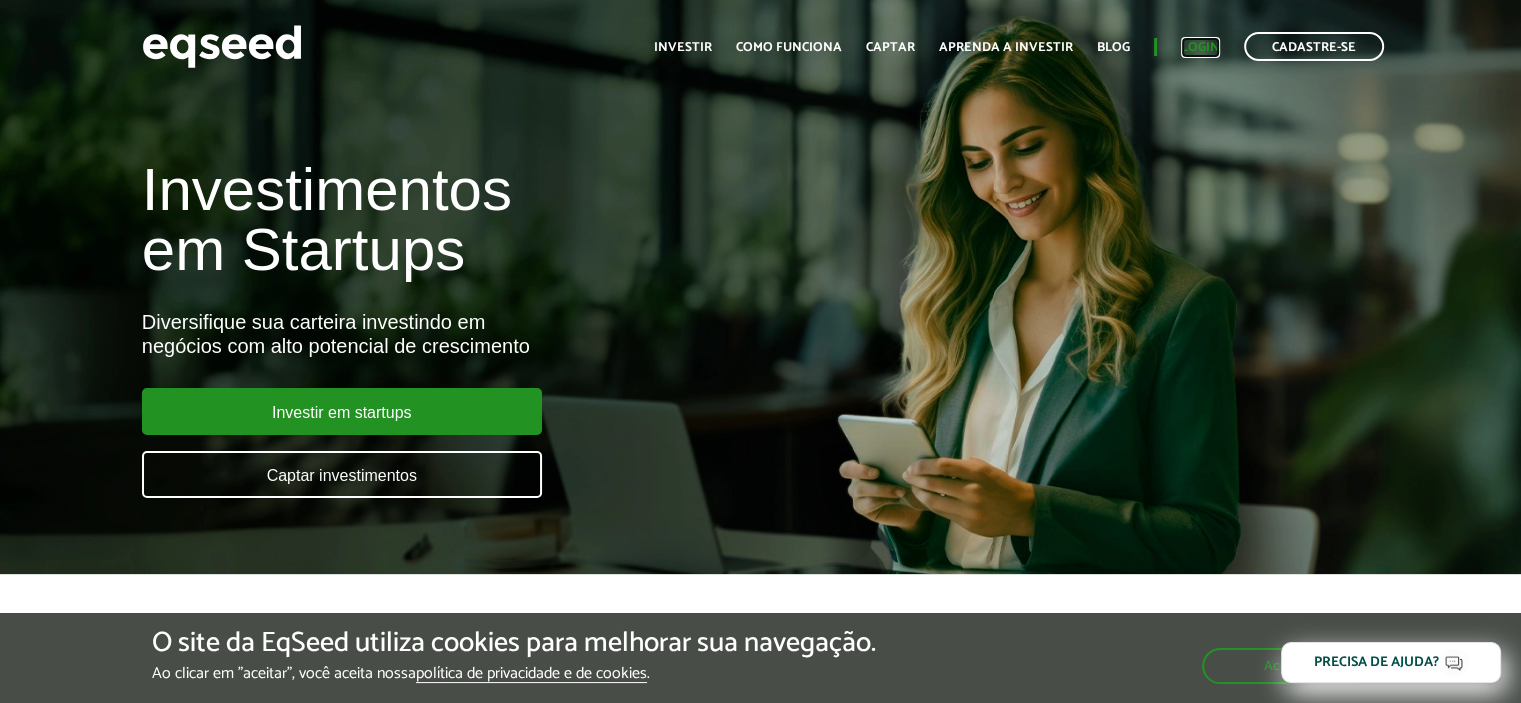 click on "Login" at bounding box center [1200, 47] 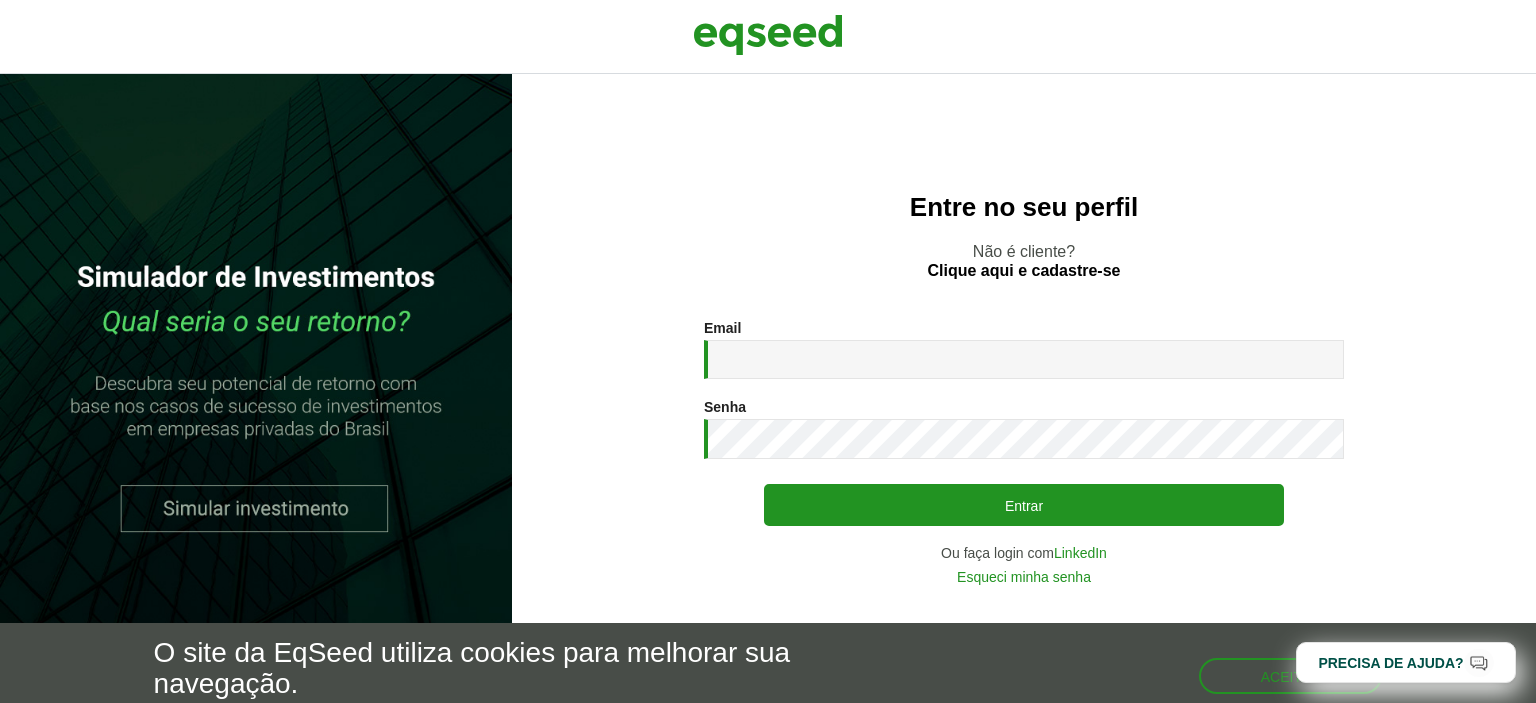 scroll, scrollTop: 0, scrollLeft: 0, axis: both 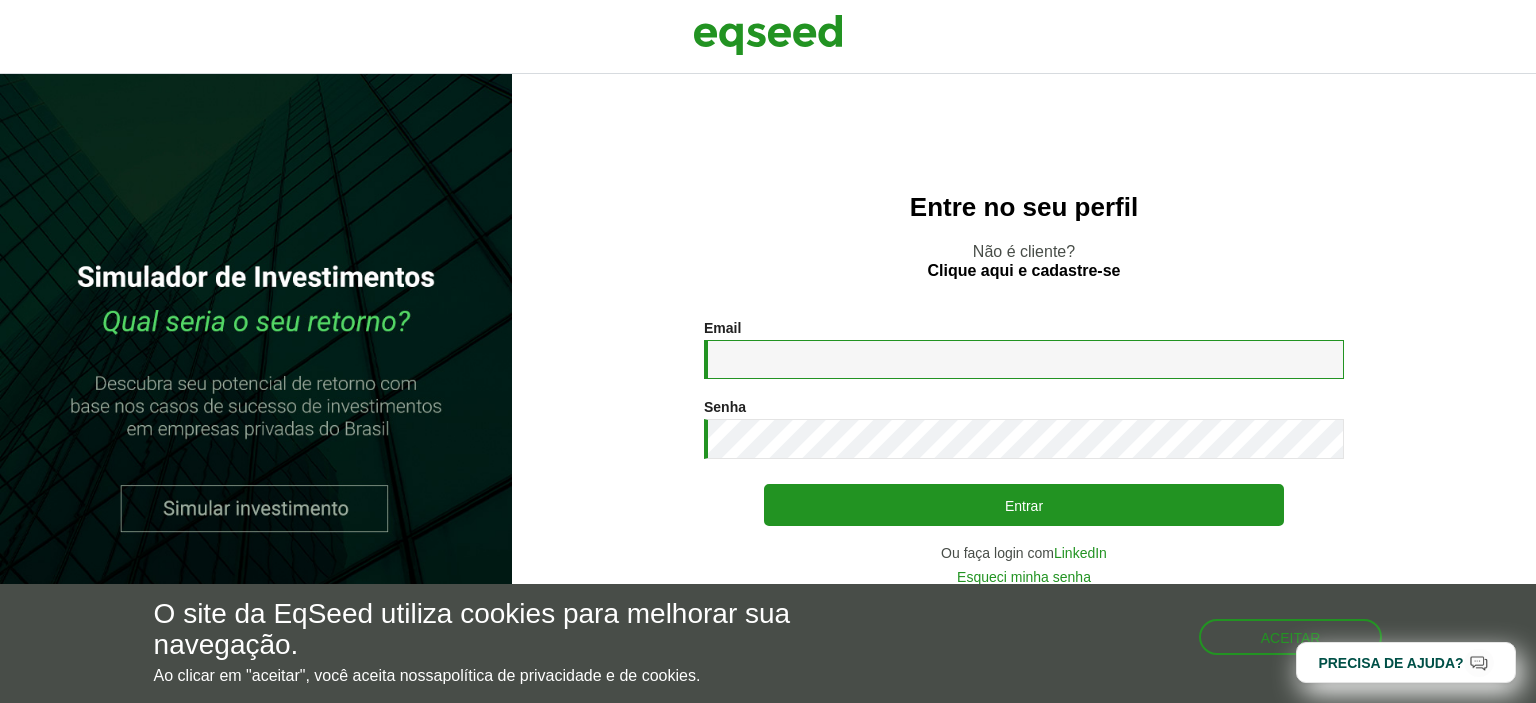 click on "Email  *" at bounding box center (1024, 359) 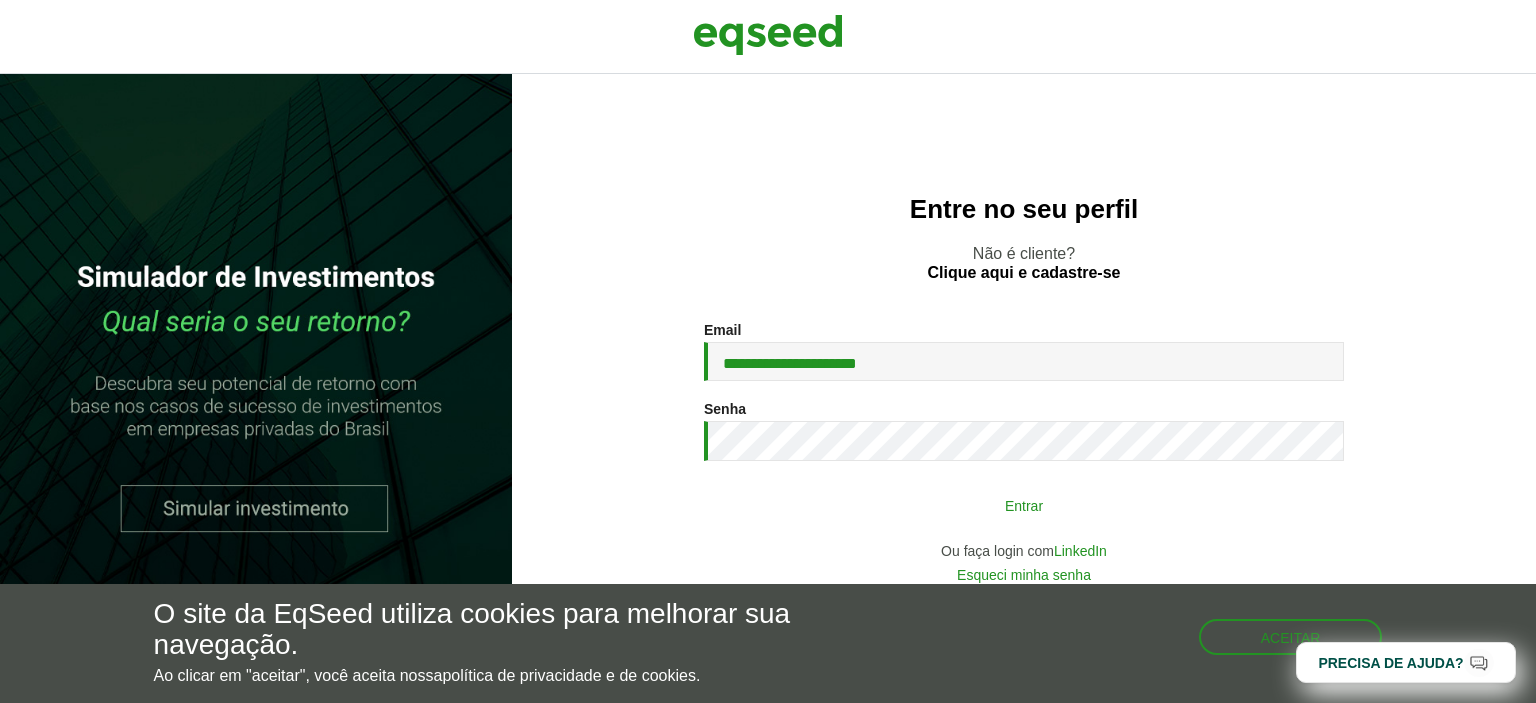 click on "Entrar" at bounding box center (1024, 505) 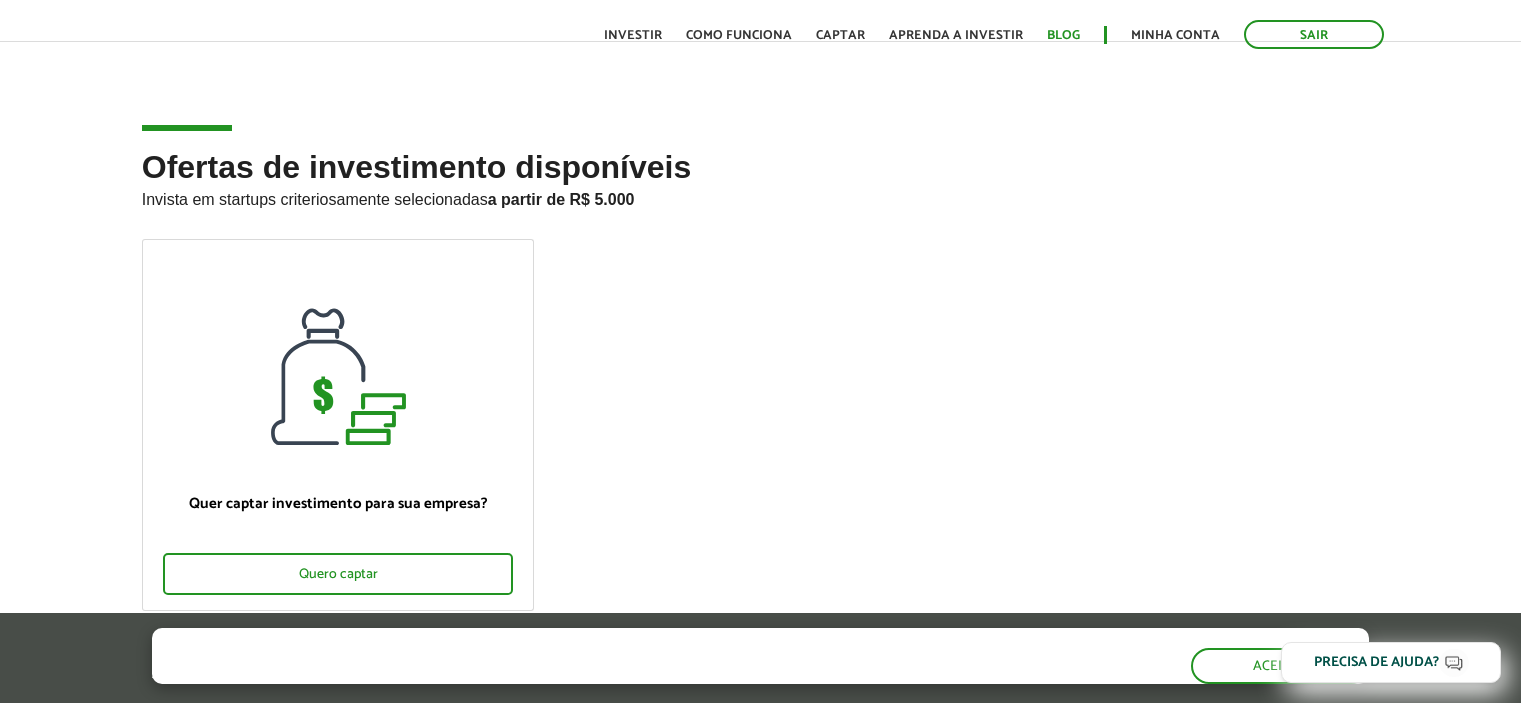 scroll, scrollTop: 0, scrollLeft: 0, axis: both 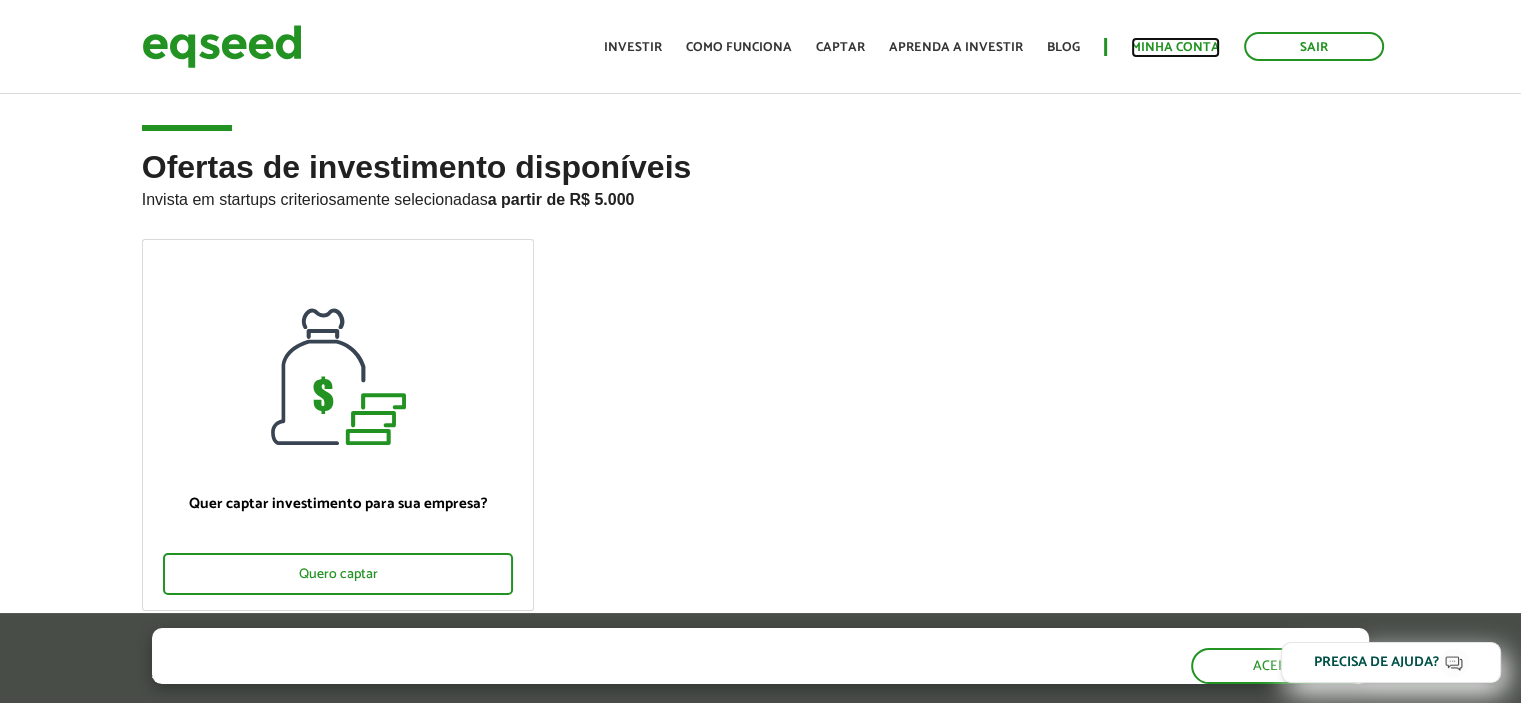 click on "Minha conta" at bounding box center (1175, 47) 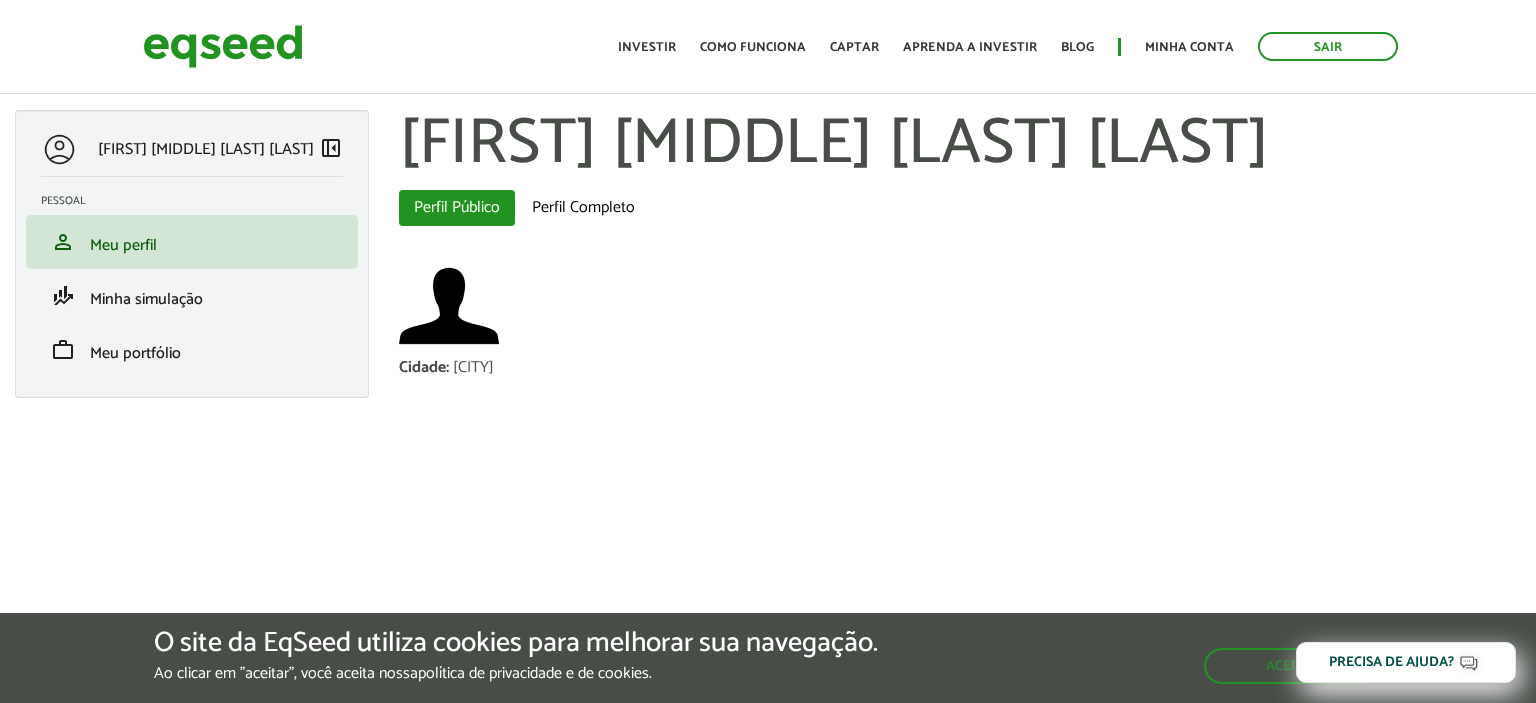 scroll, scrollTop: 0, scrollLeft: 0, axis: both 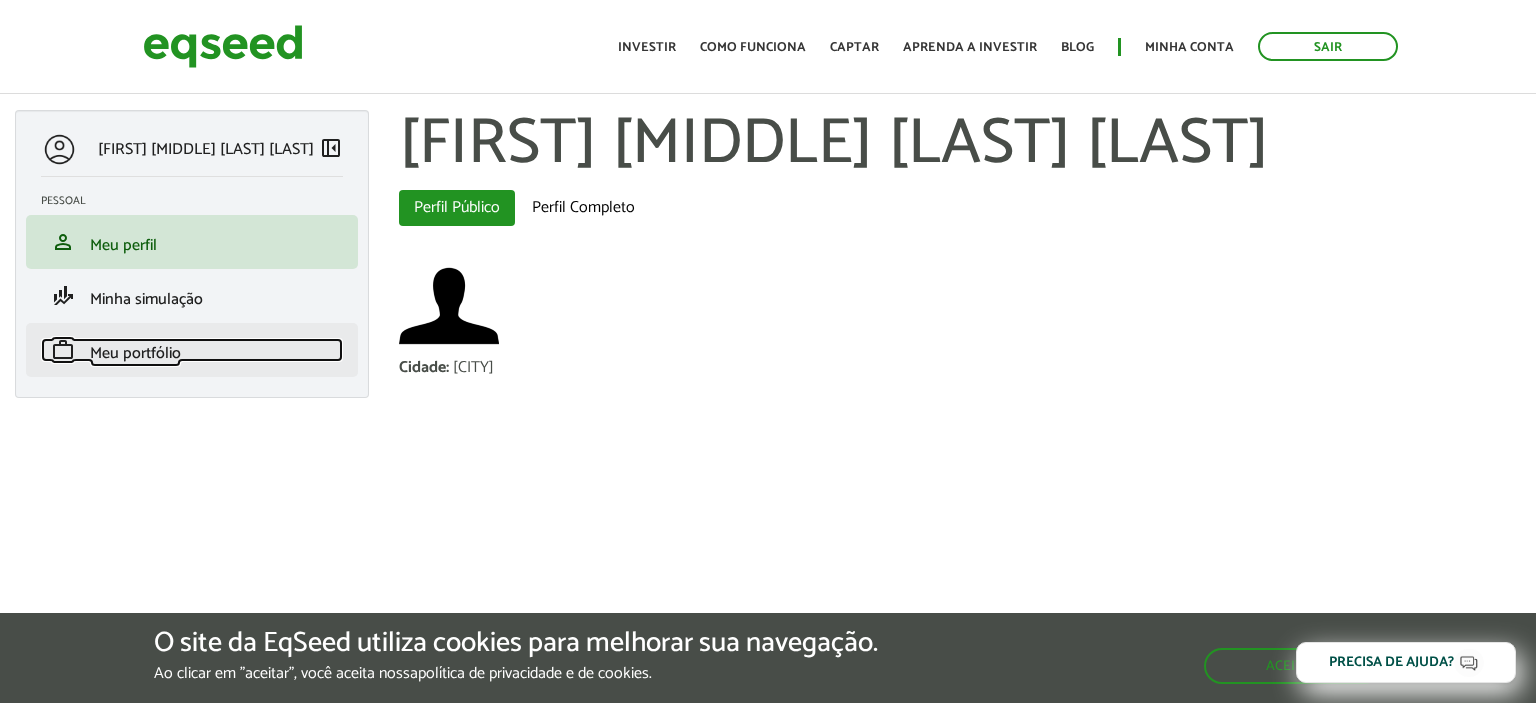 click on "Meu portfólio" at bounding box center [135, 353] 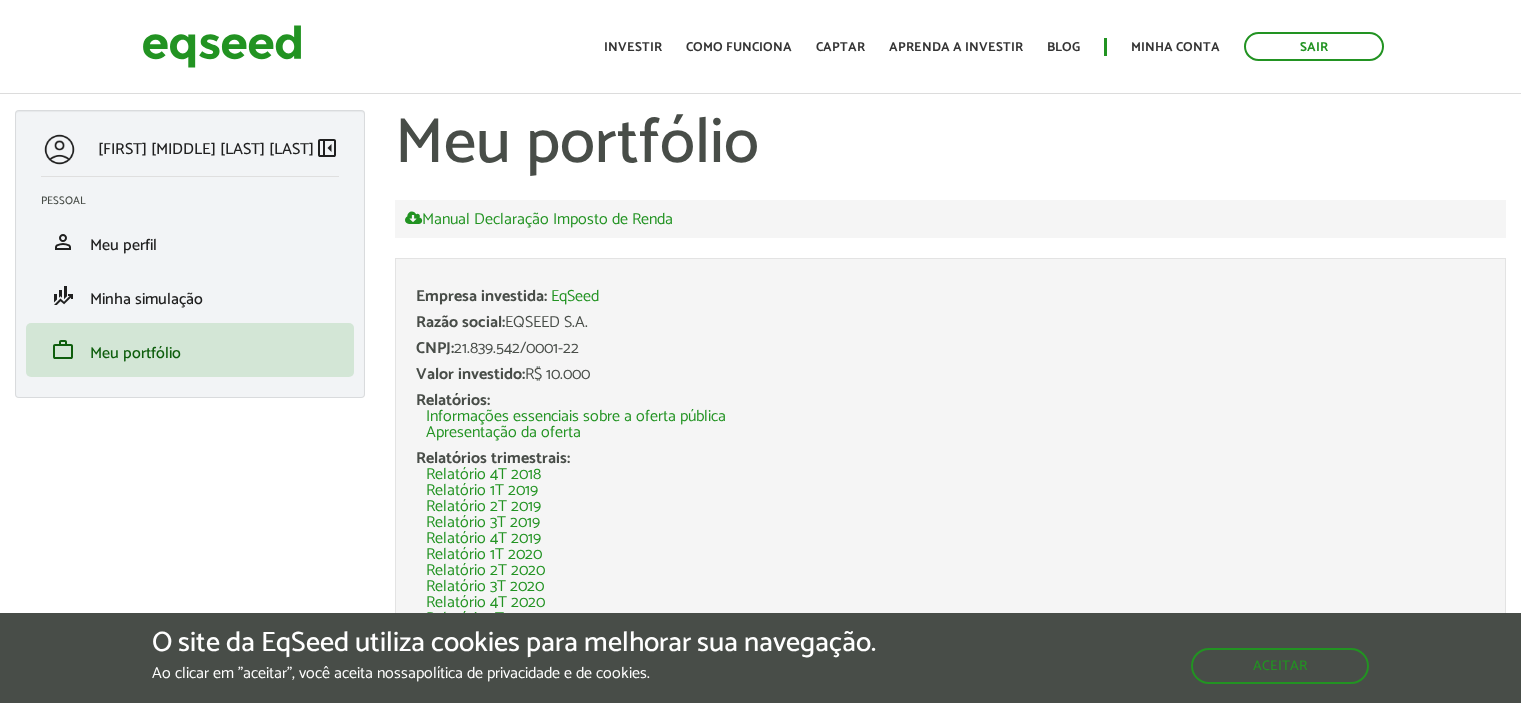 scroll, scrollTop: 0, scrollLeft: 0, axis: both 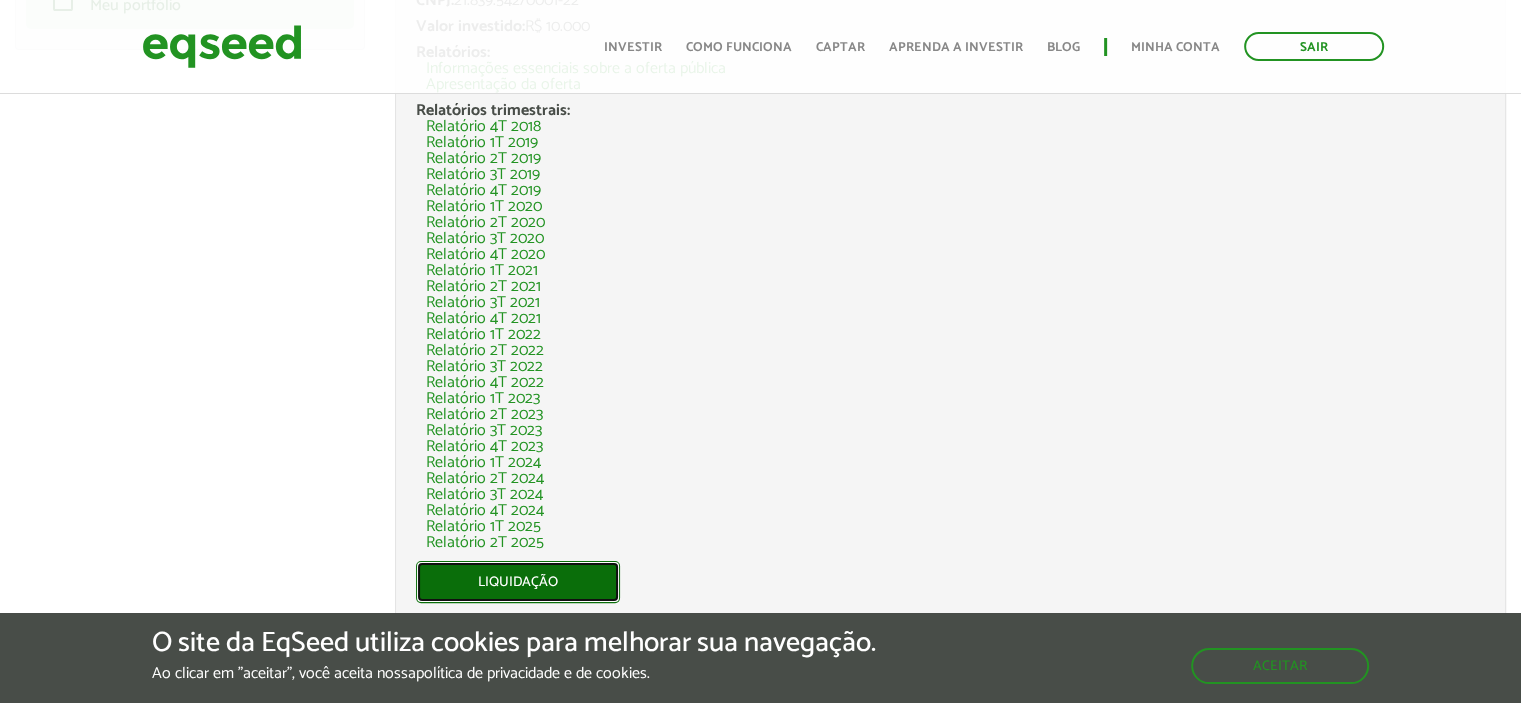 click on "Liquidação" at bounding box center [518, 582] 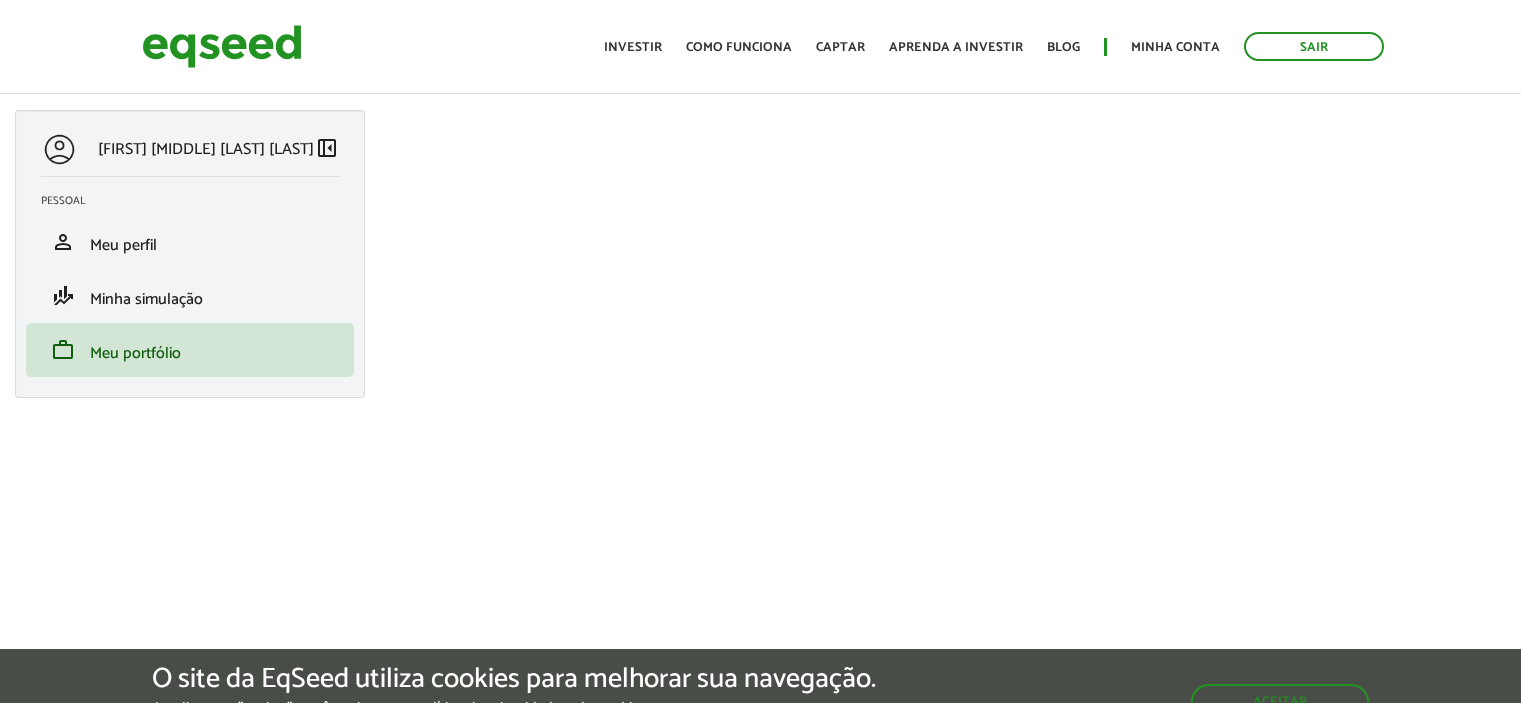scroll, scrollTop: 0, scrollLeft: 0, axis: both 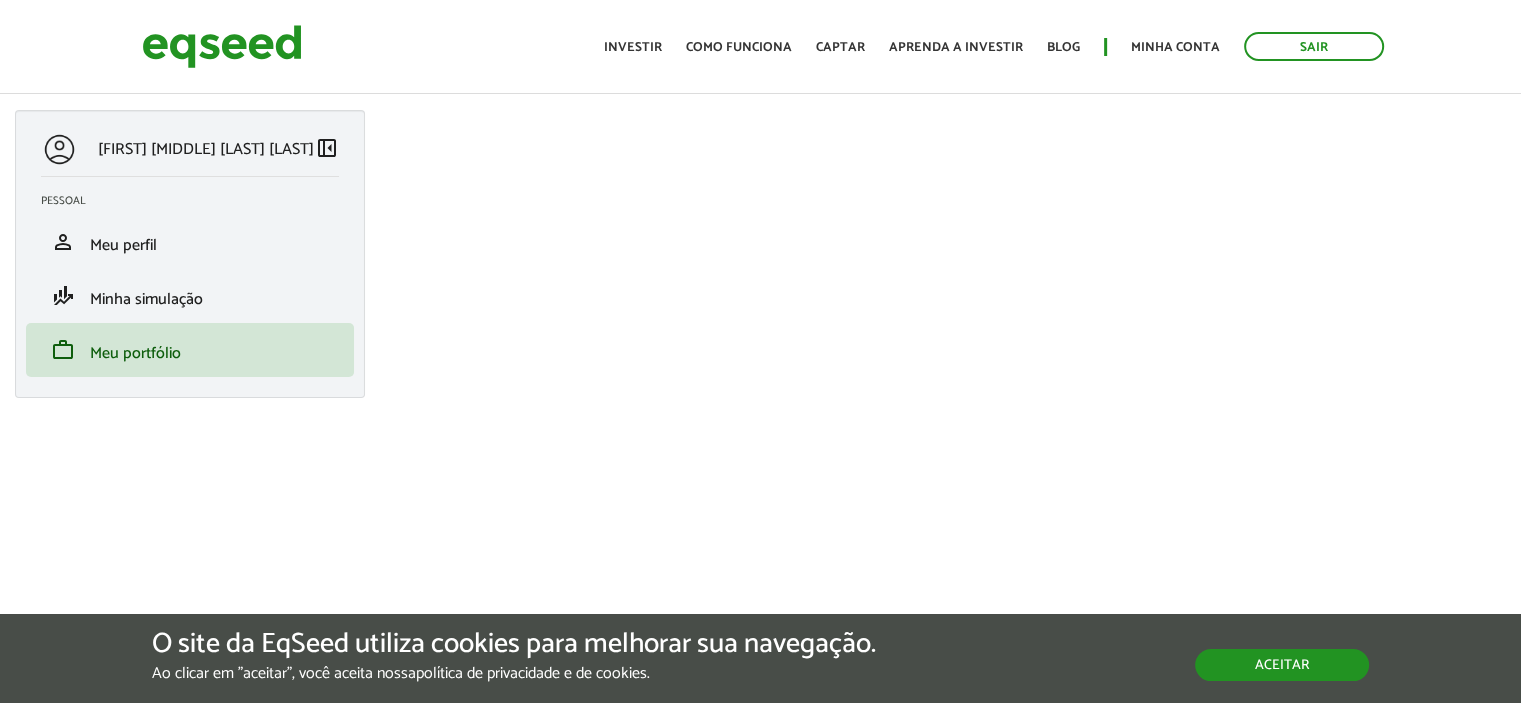 click on "Aceitar" at bounding box center [1282, 665] 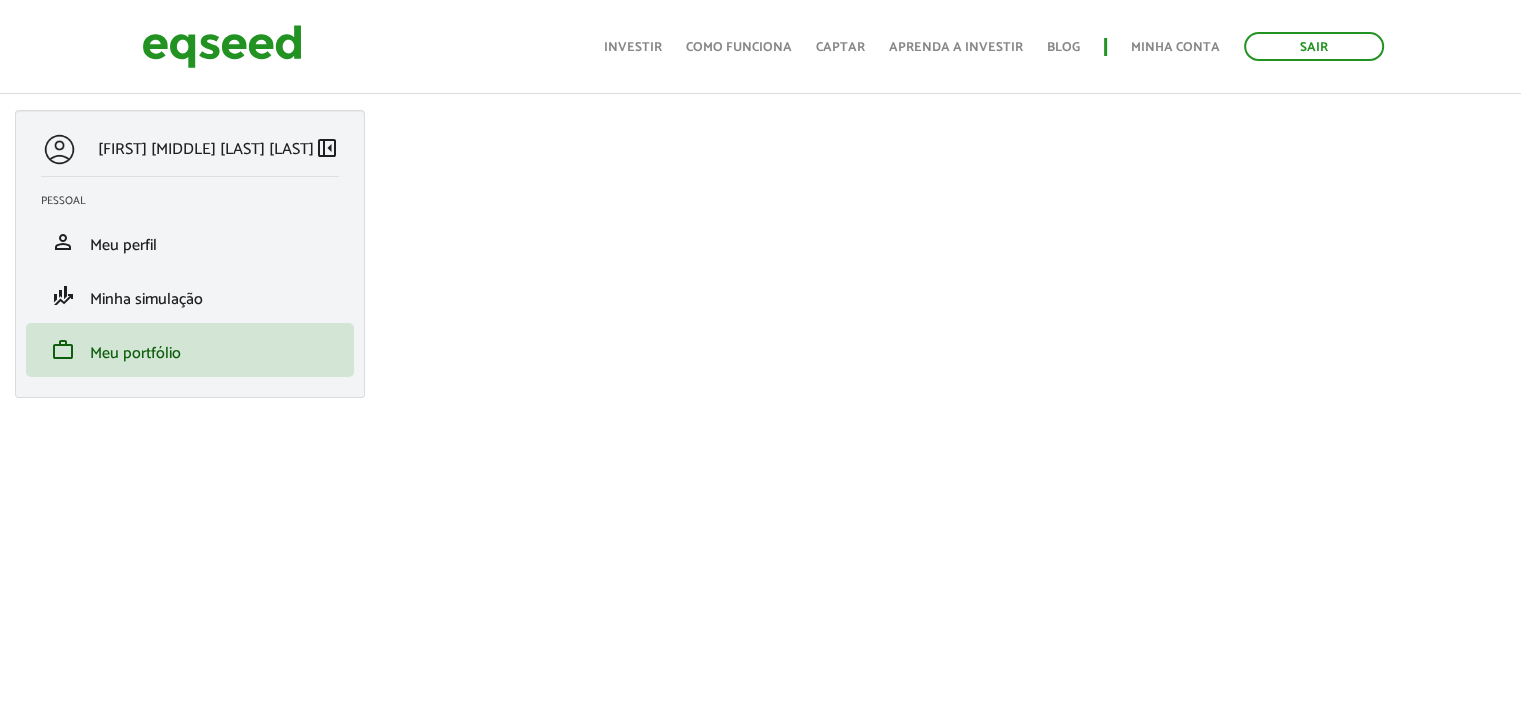 scroll, scrollTop: 615, scrollLeft: 0, axis: vertical 